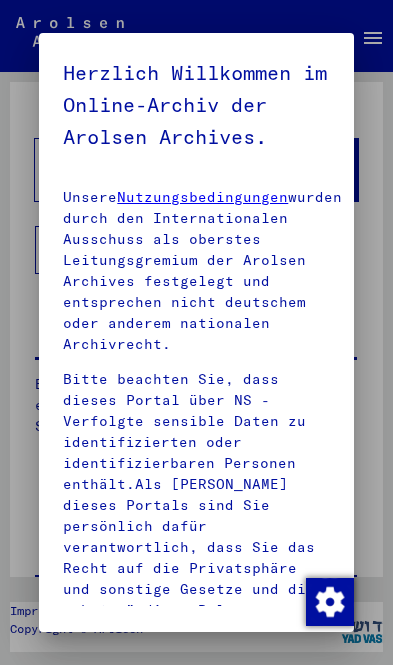 scroll, scrollTop: 0, scrollLeft: 0, axis: both 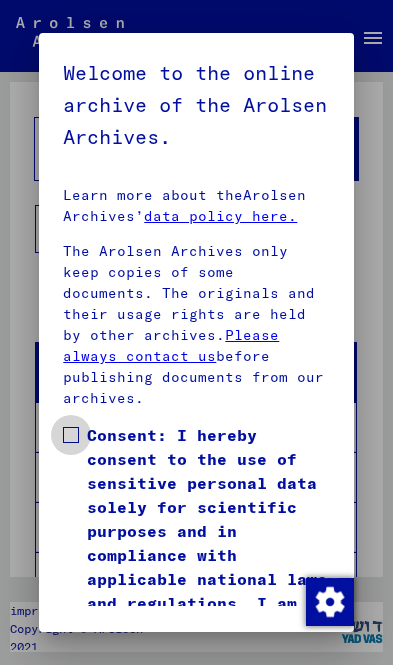 click at bounding box center (71, 435) 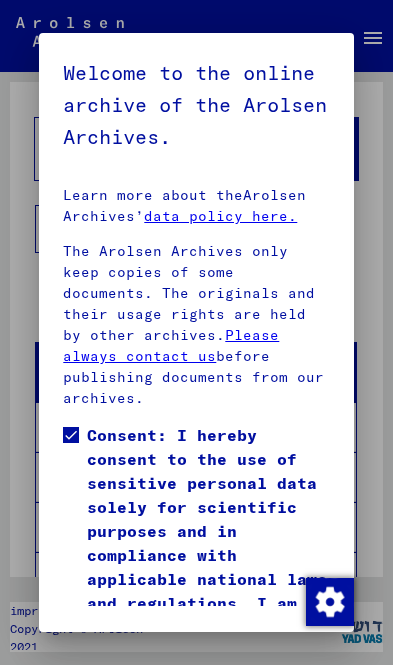 scroll, scrollTop: 119, scrollLeft: 0, axis: vertical 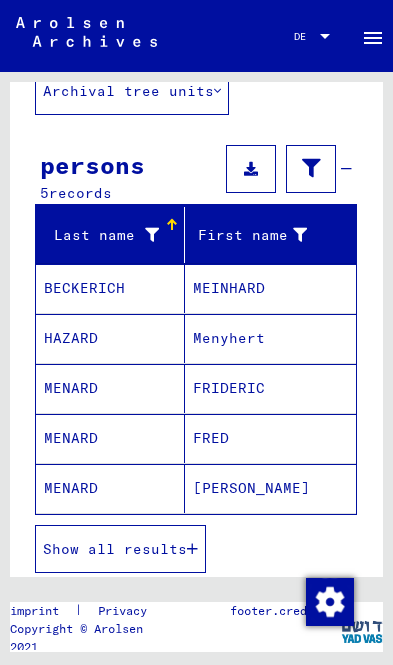 click on "FRIDERIC" at bounding box center [211, 438] 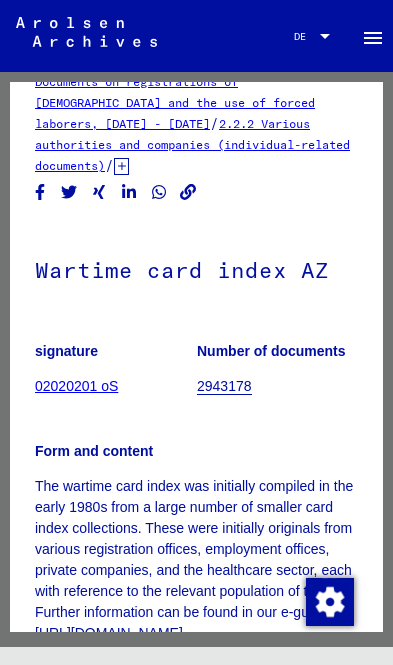 scroll, scrollTop: 117, scrollLeft: 0, axis: vertical 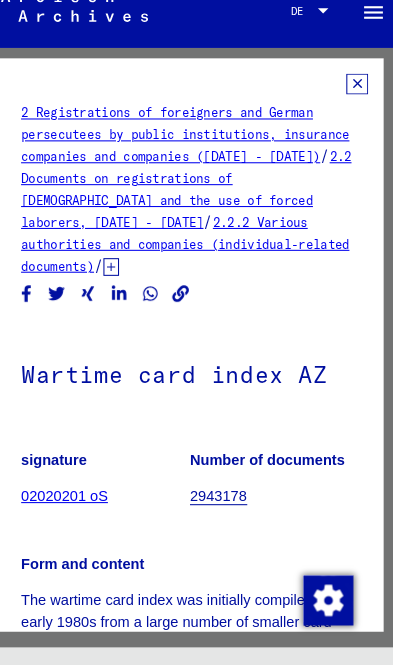click 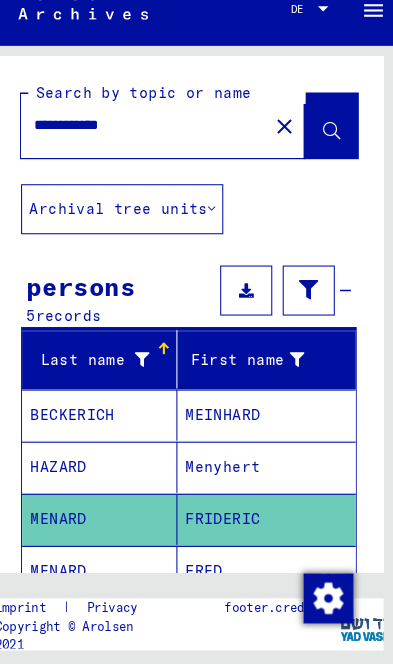 click on "[PERSON_NAME]" 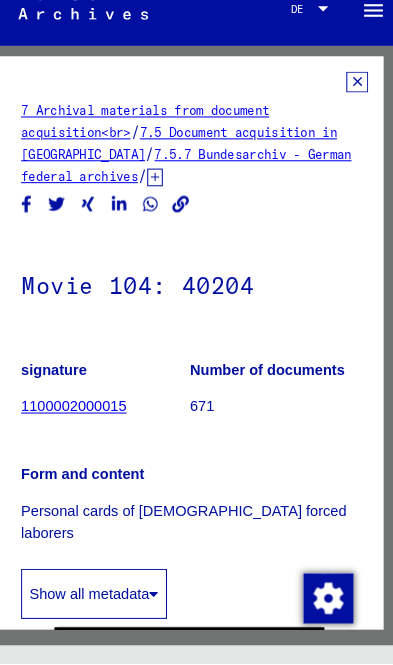 scroll, scrollTop: 0, scrollLeft: 0, axis: both 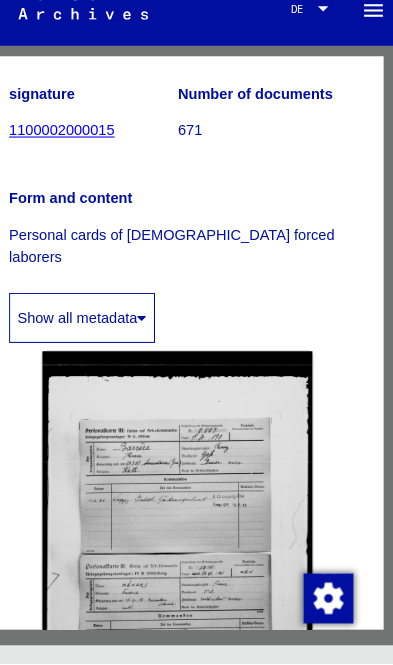 click 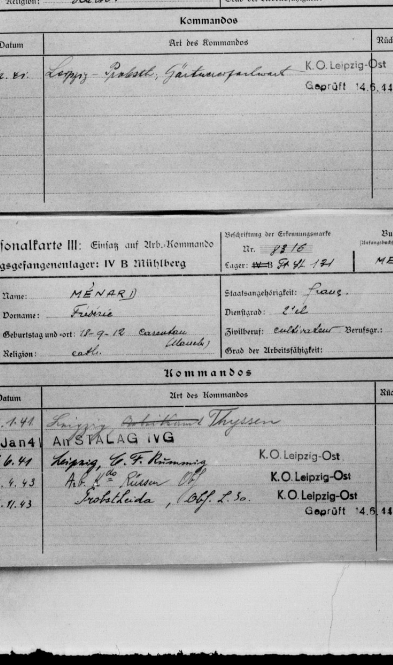 scroll, scrollTop: 420, scrollLeft: 0, axis: vertical 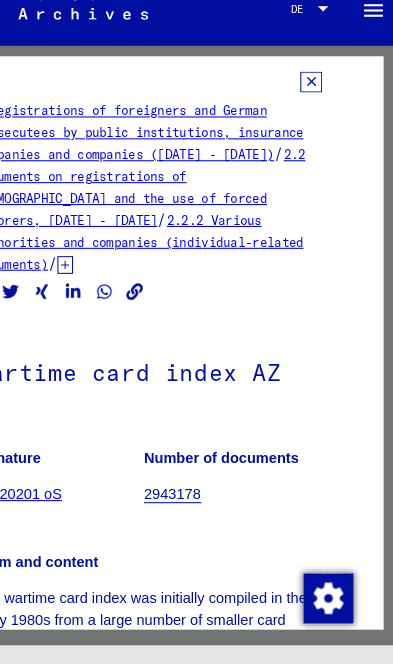 click 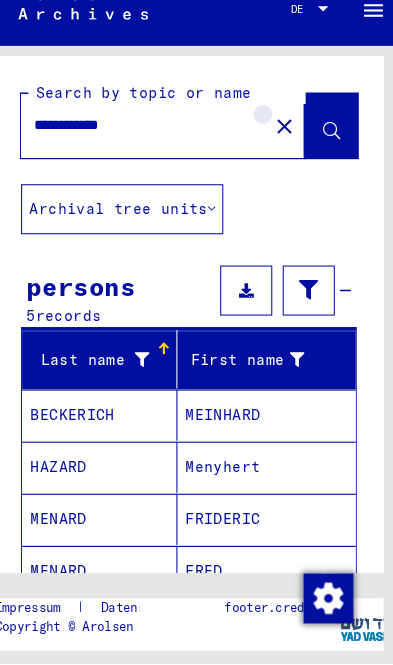 click on "close" 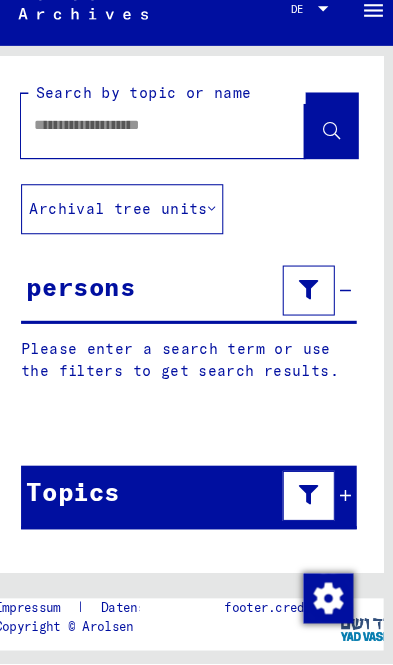 click 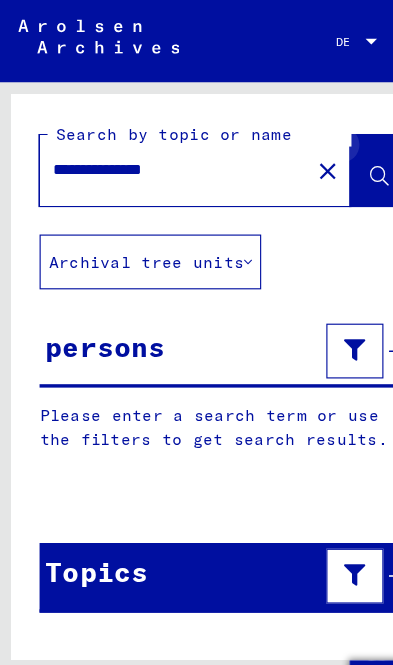type on "**********" 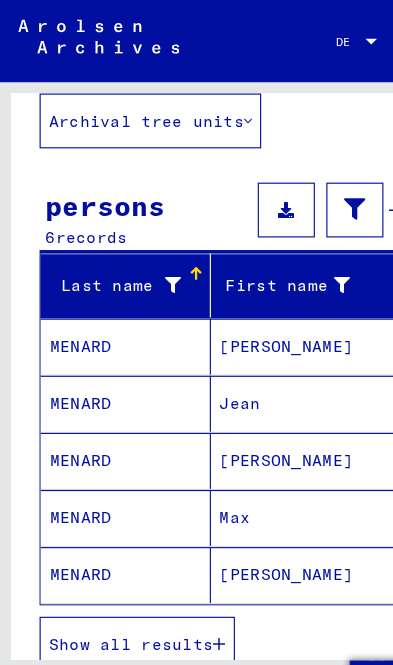 scroll, scrollTop: 122, scrollLeft: 0, axis: vertical 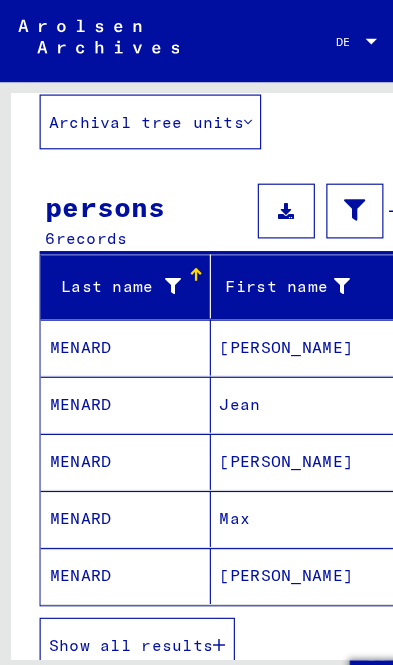click on "Show all results" at bounding box center (120, 565) 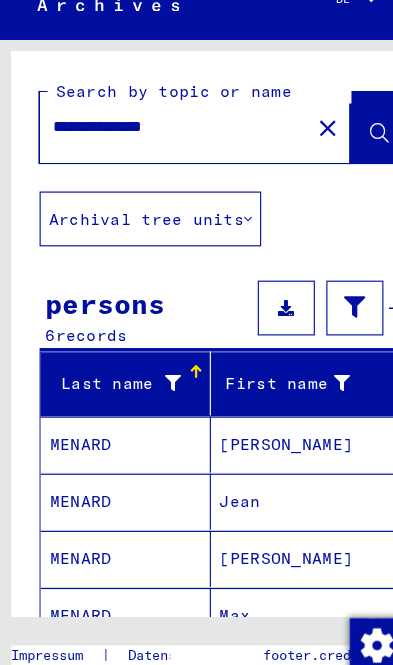 scroll, scrollTop: 0, scrollLeft: 0, axis: both 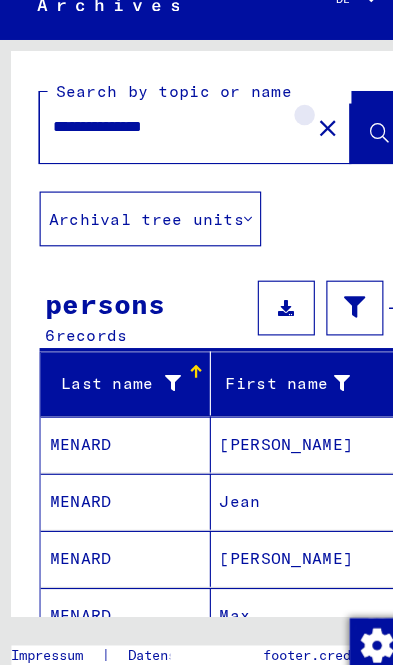 click on "close" 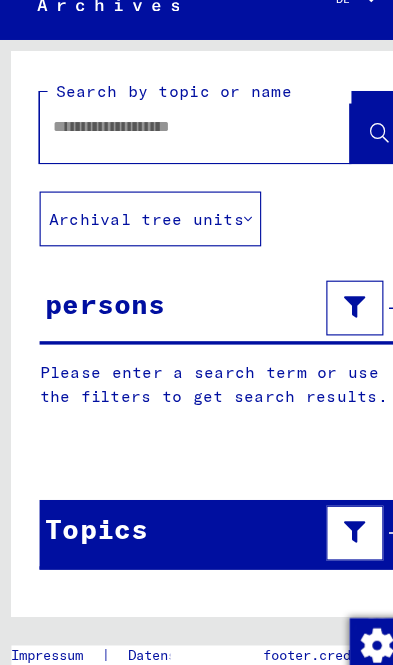 click at bounding box center [153, 148] 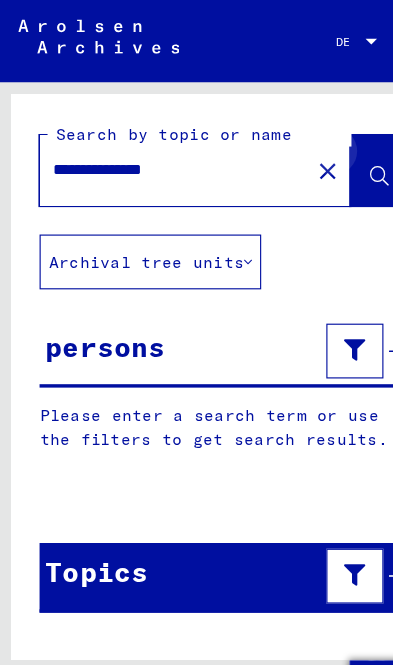 type on "**********" 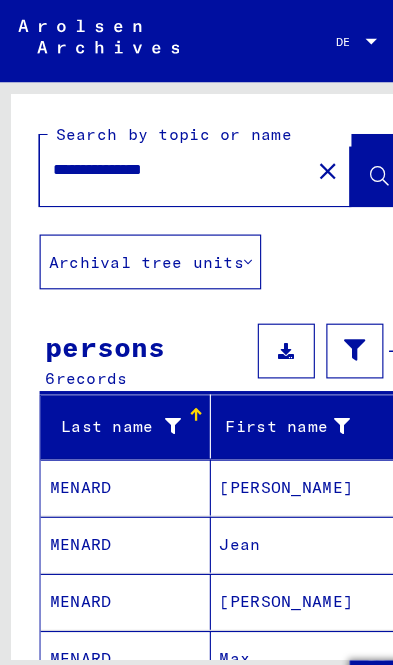 scroll, scrollTop: 0, scrollLeft: 0, axis: both 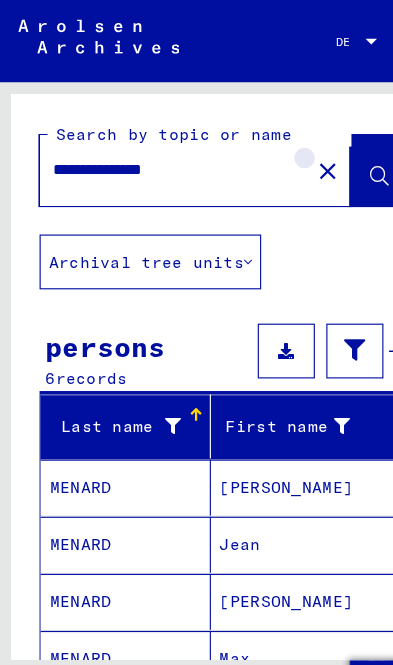 click on "close" 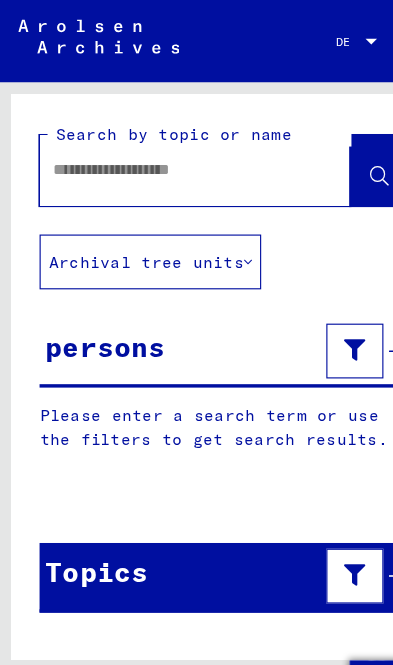 click at bounding box center (153, 148) 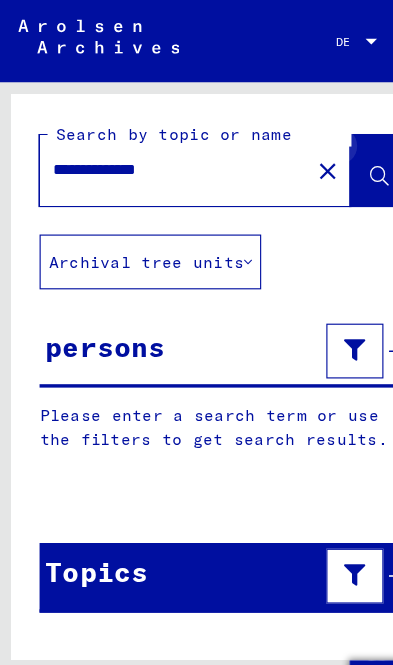 type on "**********" 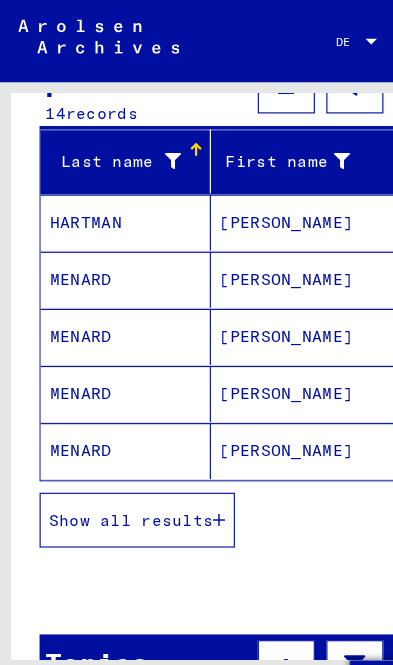scroll, scrollTop: 231, scrollLeft: 0, axis: vertical 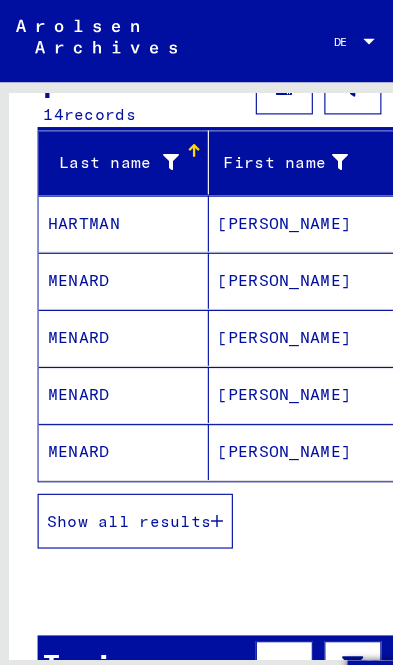 click on "[PERSON_NAME]" at bounding box center (251, 295) 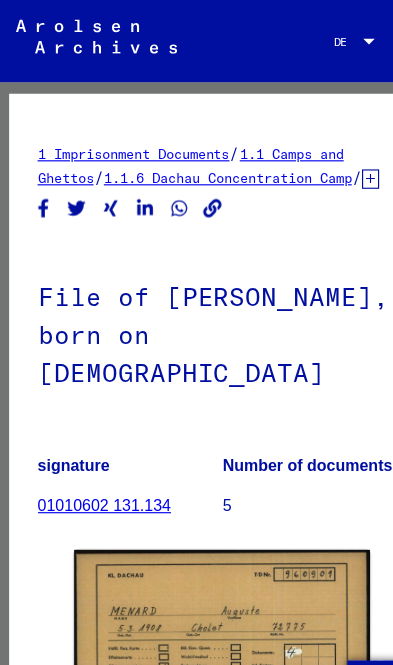 scroll, scrollTop: 0, scrollLeft: 0, axis: both 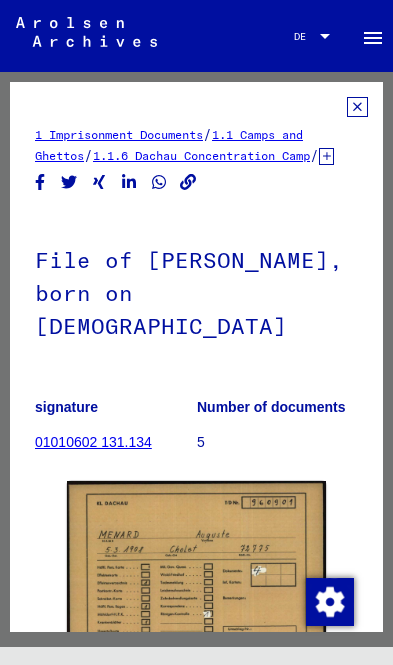 click 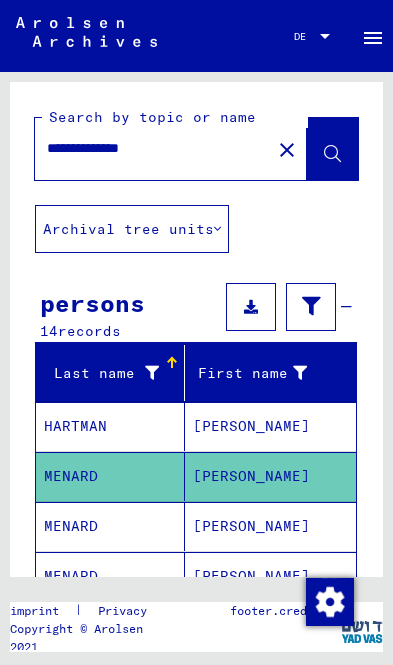 click on "[PERSON_NAME]" at bounding box center [271, 576] 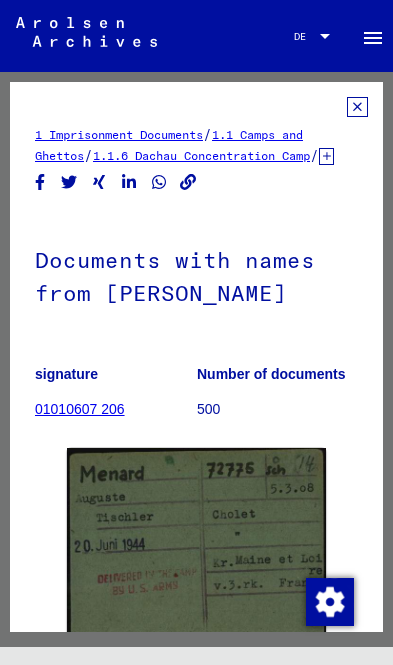 scroll, scrollTop: 0, scrollLeft: 0, axis: both 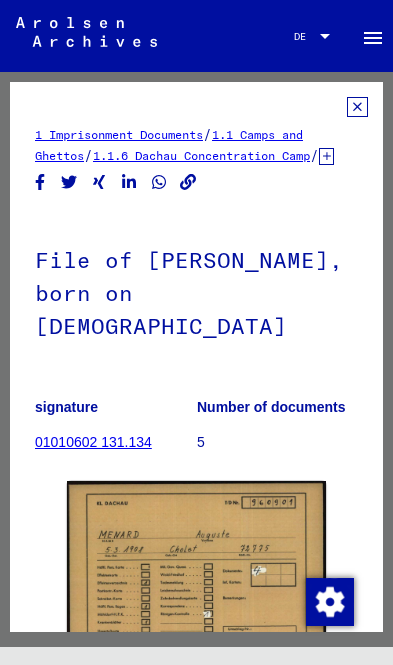 click 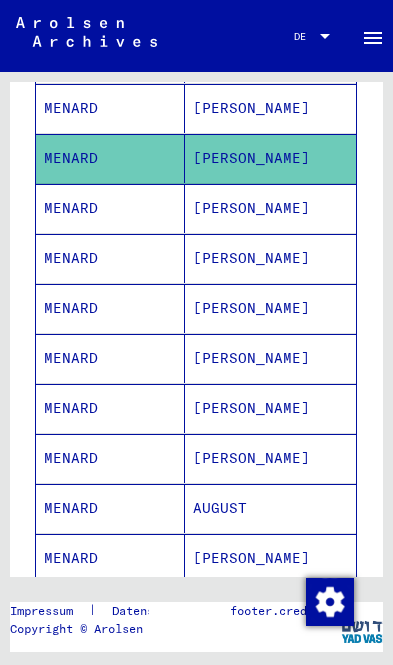 scroll, scrollTop: 367, scrollLeft: 0, axis: vertical 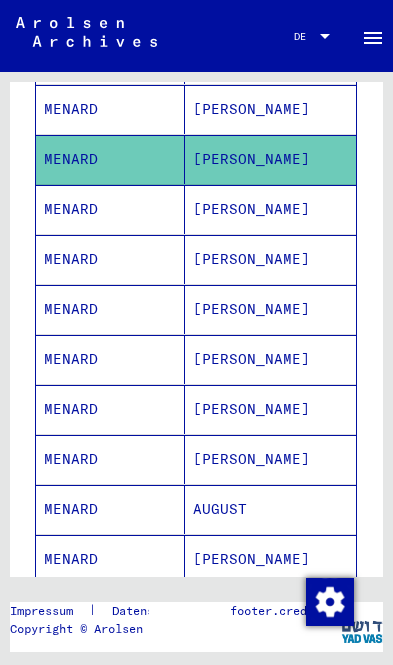 click on "MENARD" at bounding box center (71, 559) 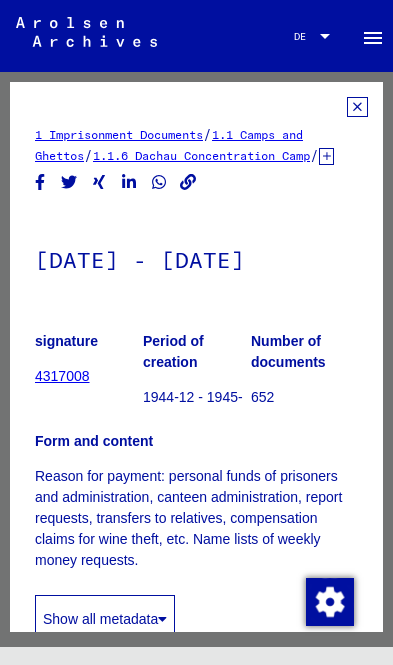 scroll, scrollTop: 0, scrollLeft: 0, axis: both 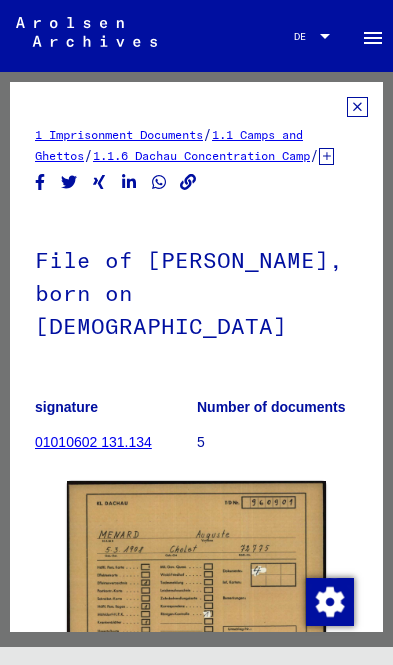 click 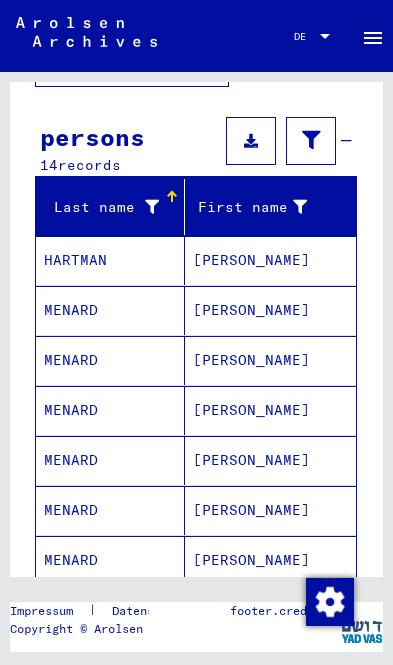 scroll, scrollTop: 173, scrollLeft: 0, axis: vertical 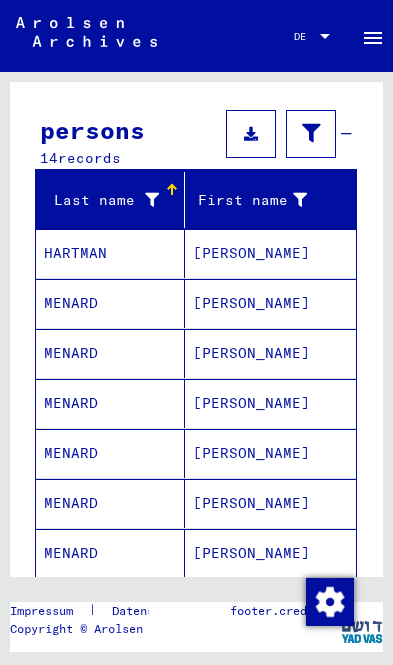 click on "[PERSON_NAME]" at bounding box center [271, 403] 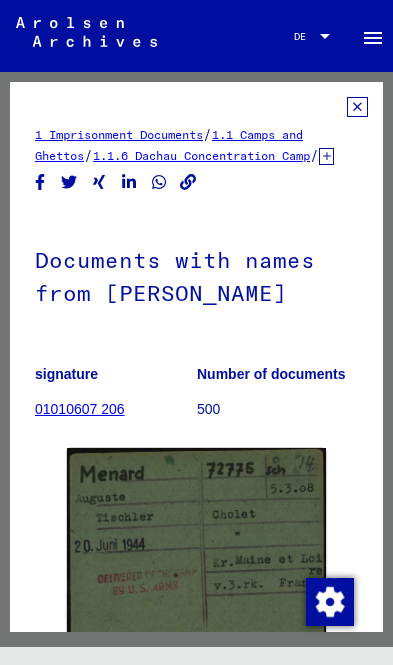scroll, scrollTop: 0, scrollLeft: 0, axis: both 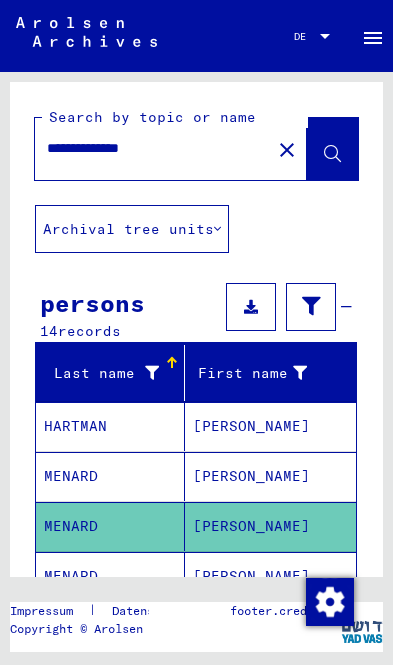 click on "MENARD" at bounding box center [71, 626] 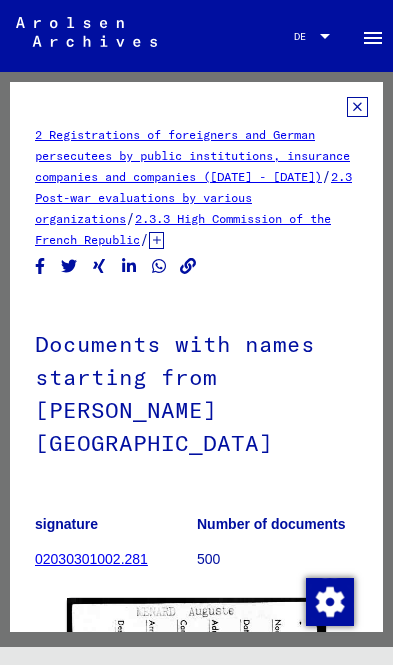 scroll, scrollTop: 0, scrollLeft: 0, axis: both 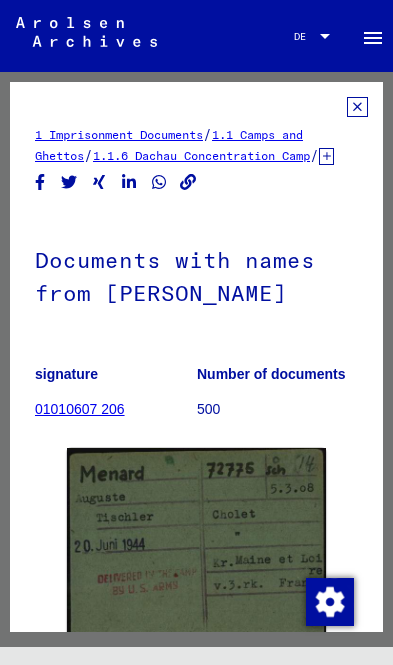 click 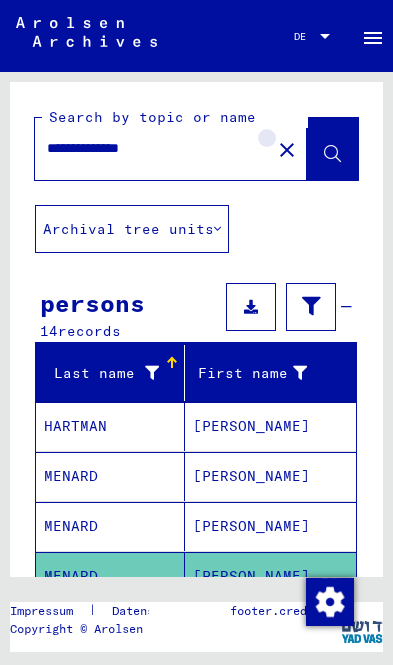 click on "close" 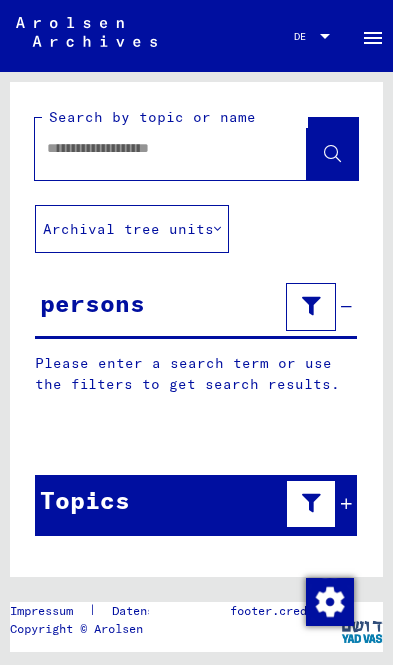 click at bounding box center [153, 148] 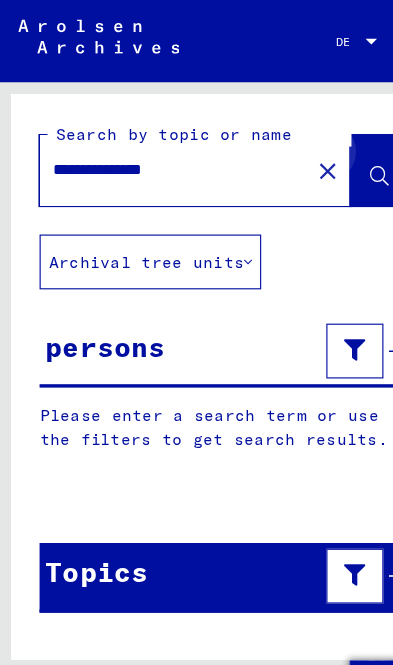 type on "**********" 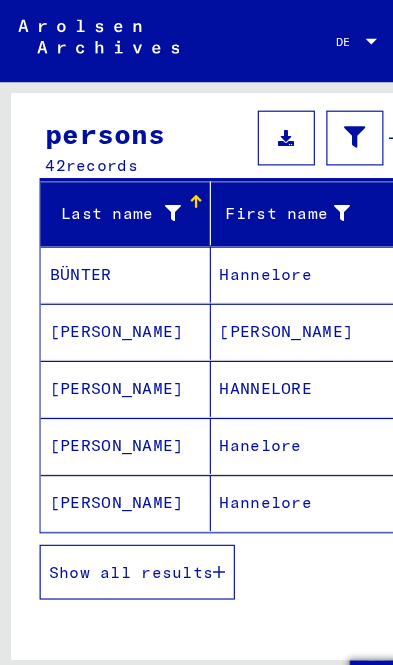 click on "Show all results" at bounding box center [115, 501] 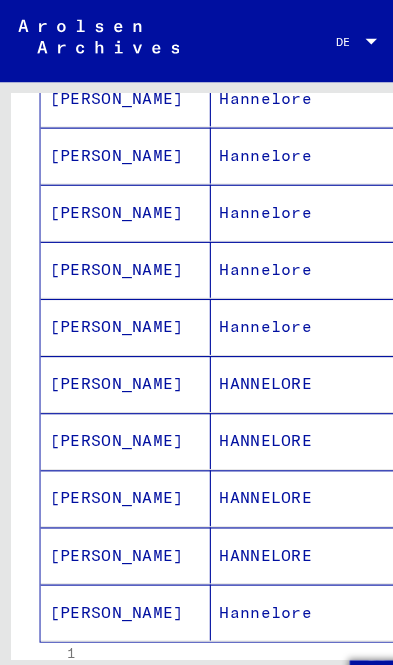 scroll, scrollTop: 1093, scrollLeft: 0, axis: vertical 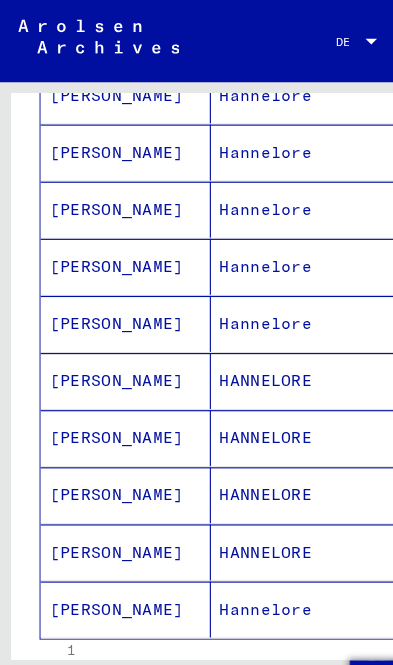click on "HANNELORE" at bounding box center (233, 383) 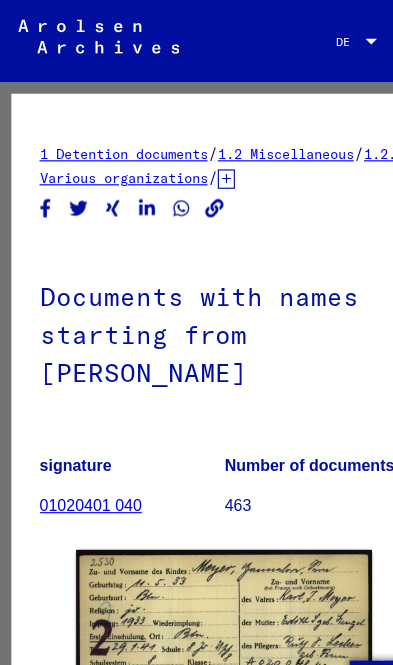 scroll, scrollTop: 0, scrollLeft: 0, axis: both 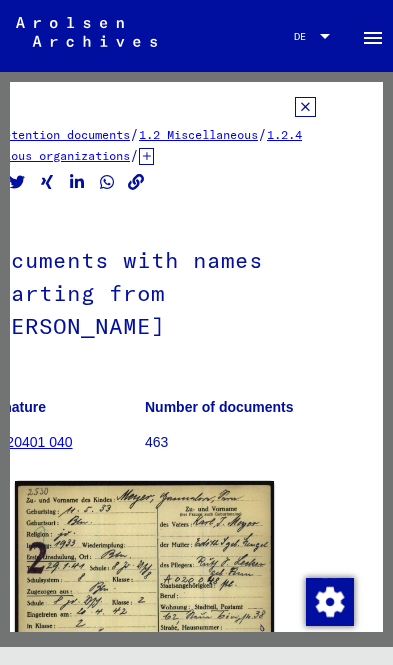 click 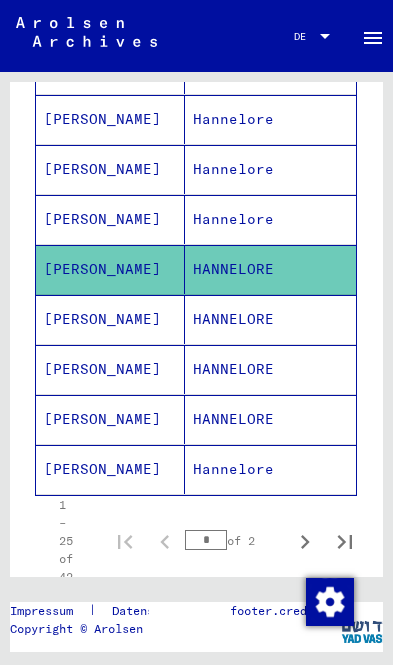 scroll, scrollTop: 1159, scrollLeft: 0, axis: vertical 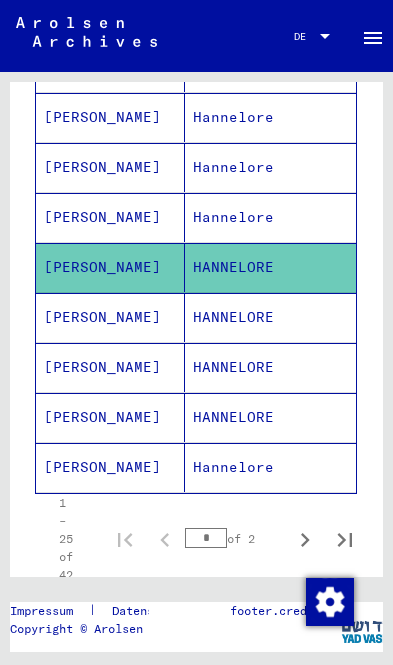 click on "HANNELORE" at bounding box center (271, 367) 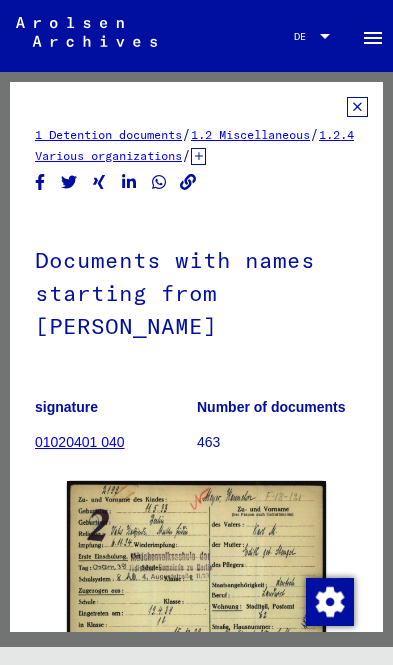 scroll, scrollTop: 0, scrollLeft: 0, axis: both 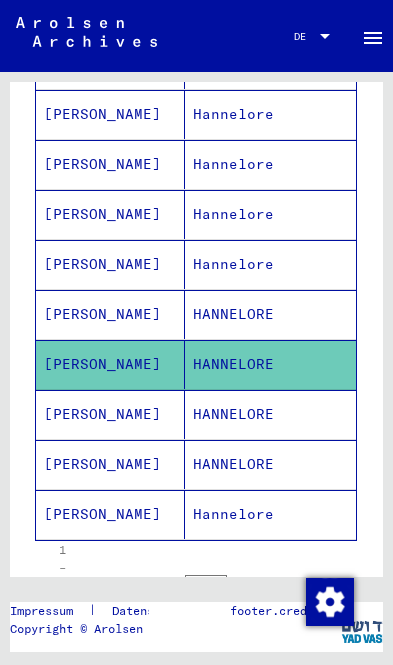 click on "[PERSON_NAME]" at bounding box center [102, 464] 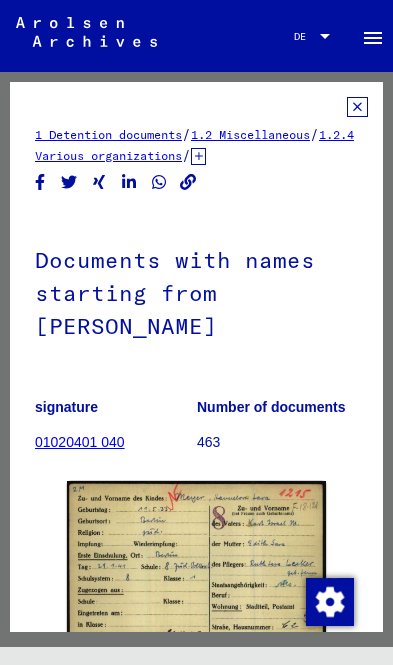 scroll, scrollTop: 0, scrollLeft: 0, axis: both 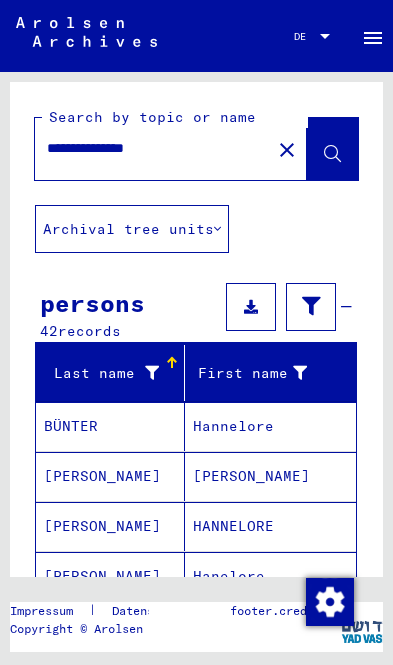 click on "close" 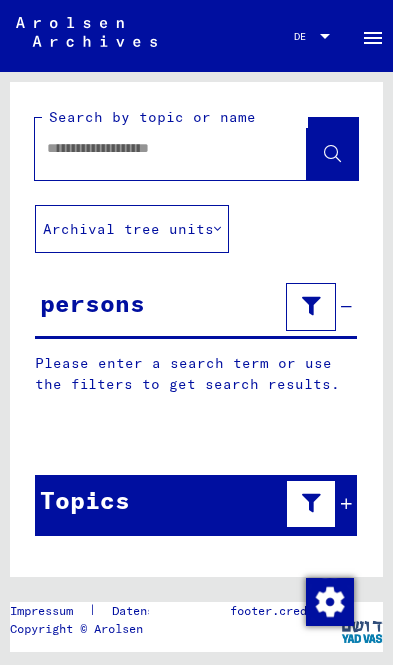 click at bounding box center (153, 148) 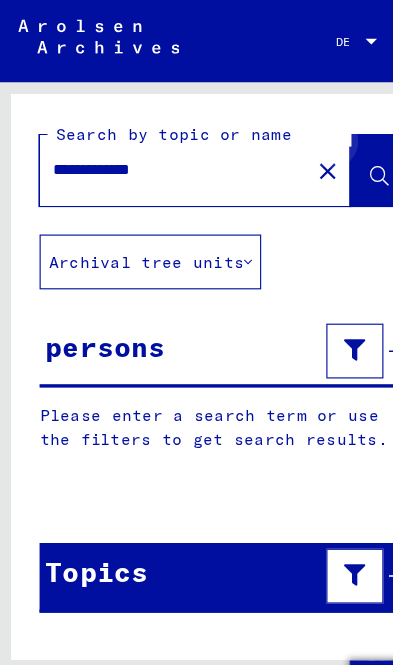 type on "**********" 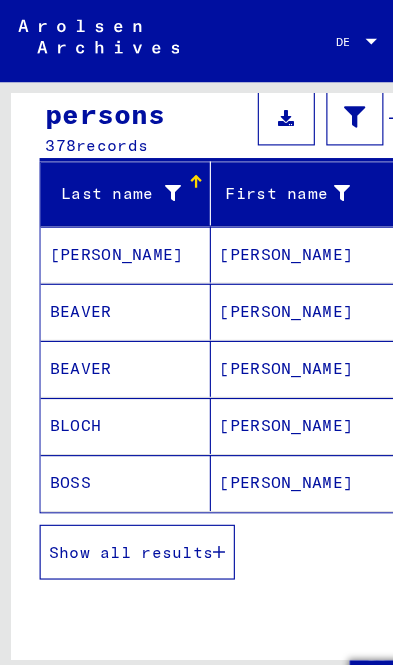 scroll, scrollTop: 206, scrollLeft: 0, axis: vertical 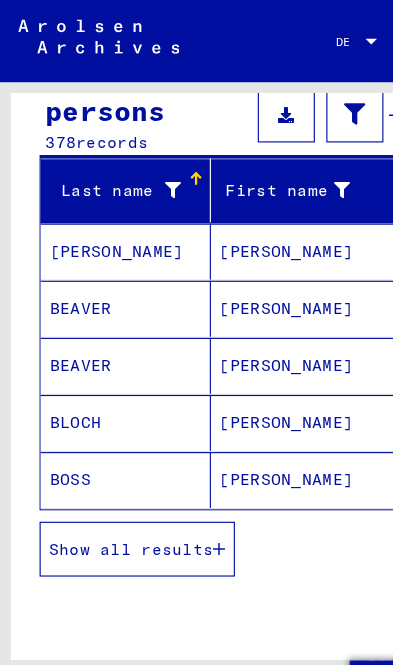 click on "Show all results" at bounding box center [120, 481] 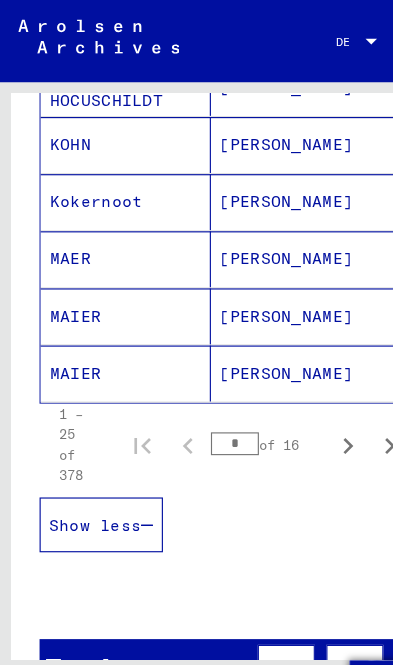 scroll, scrollTop: 1301, scrollLeft: 0, axis: vertical 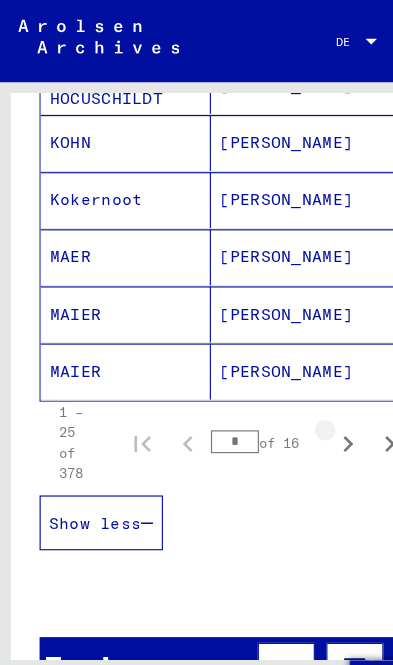 click 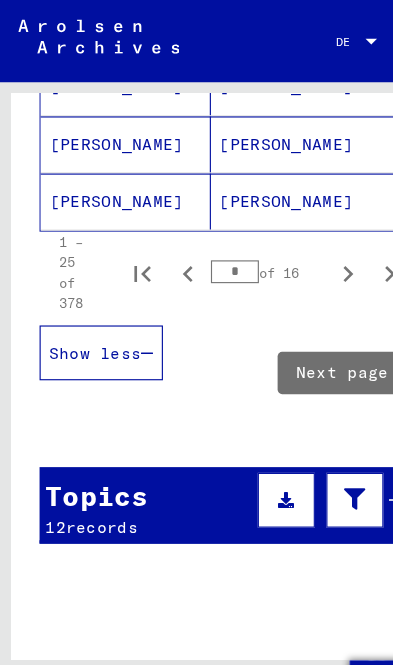 scroll, scrollTop: 1448, scrollLeft: 0, axis: vertical 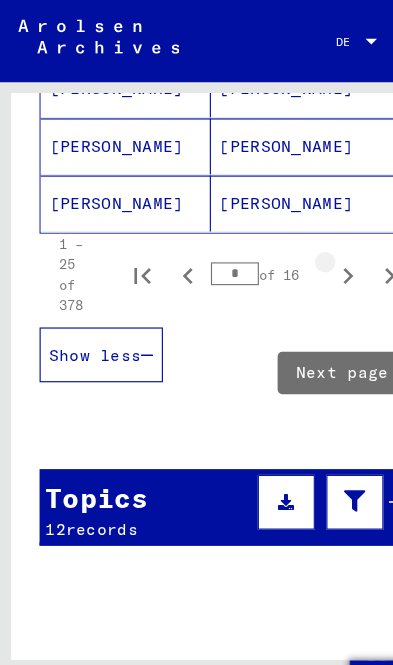 click 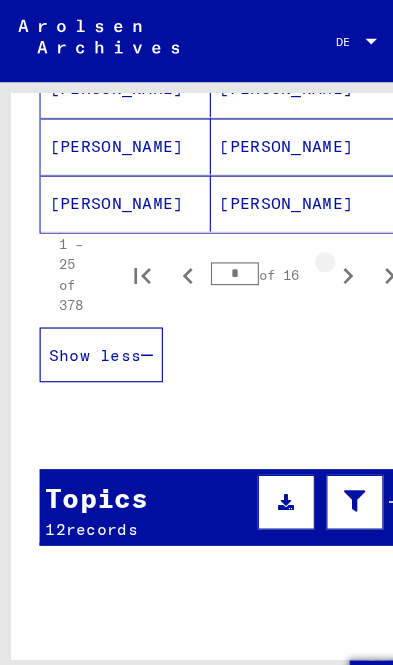 click 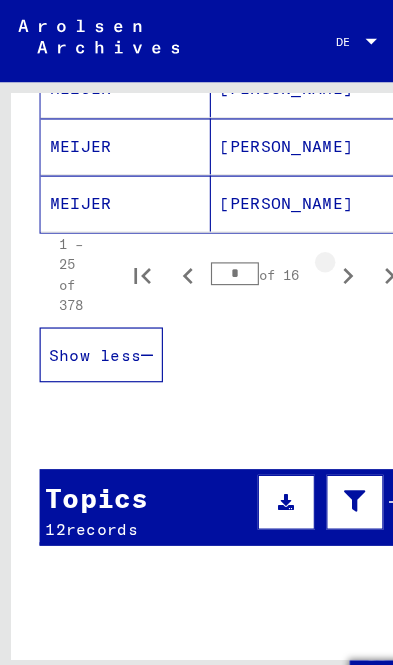 click 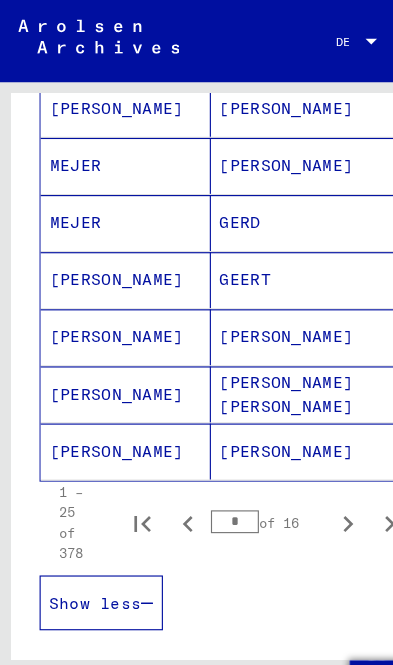scroll, scrollTop: 1237, scrollLeft: 0, axis: vertical 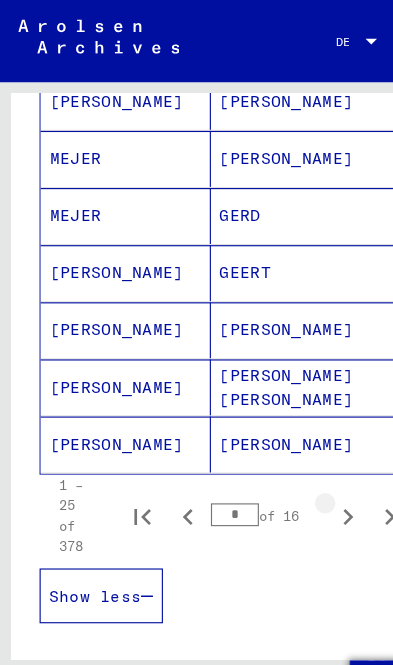 click 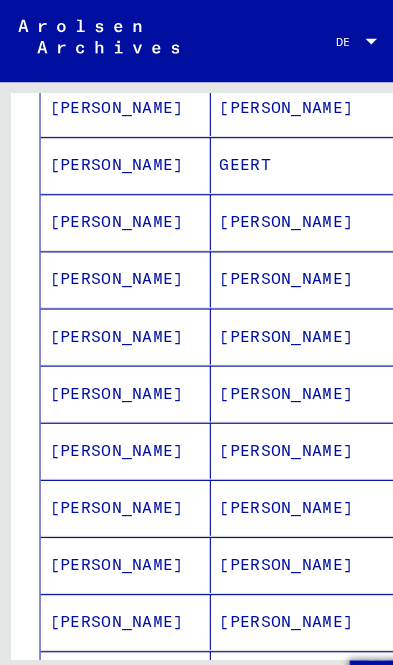 scroll, scrollTop: 522, scrollLeft: 0, axis: vertical 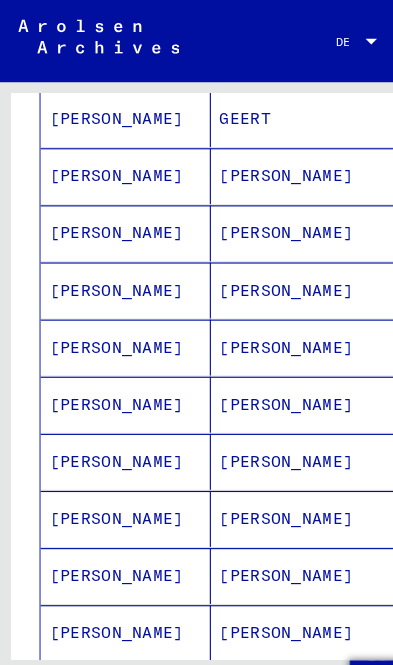 click on "[PERSON_NAME]" at bounding box center (251, 404) 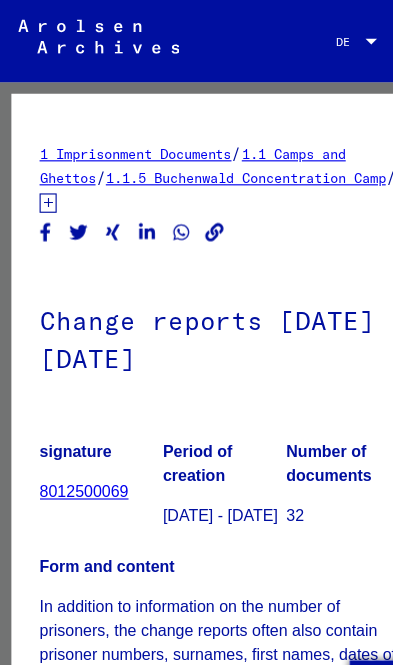 scroll, scrollTop: 0, scrollLeft: 0, axis: both 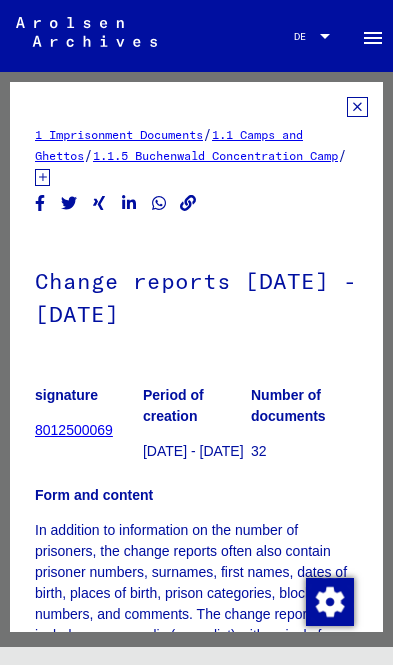 click 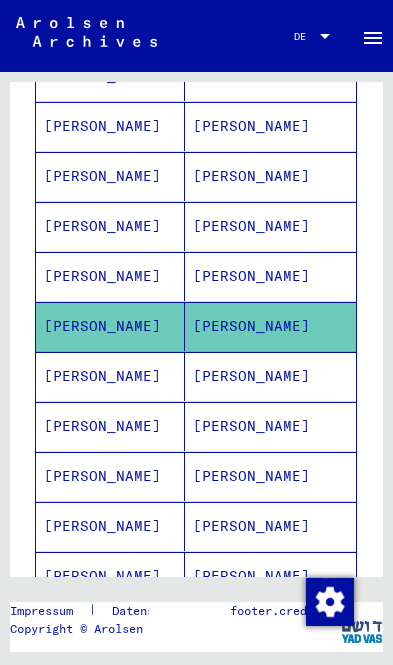 scroll, scrollTop: 554, scrollLeft: 0, axis: vertical 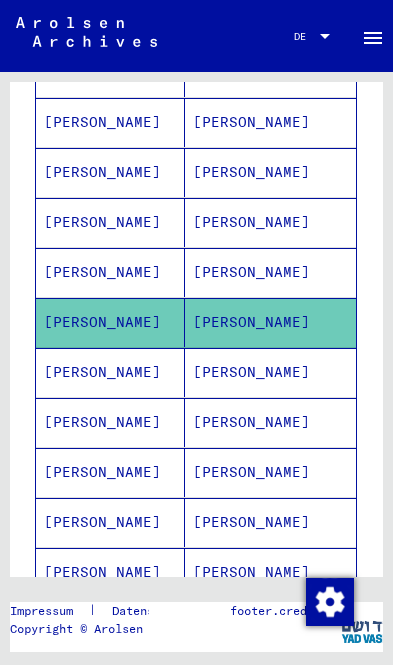 click on "[PERSON_NAME]" at bounding box center [271, 422] 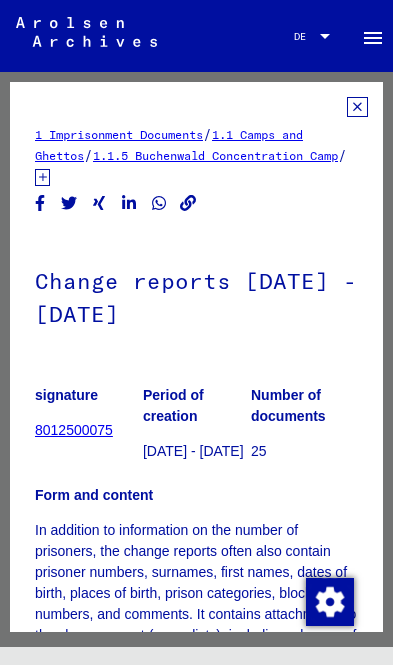 scroll, scrollTop: 0, scrollLeft: 0, axis: both 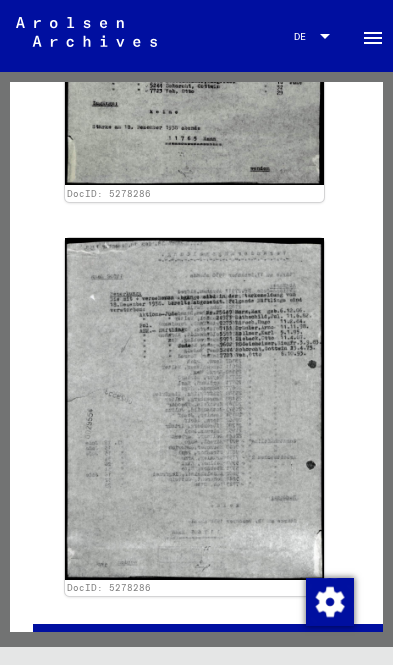 click 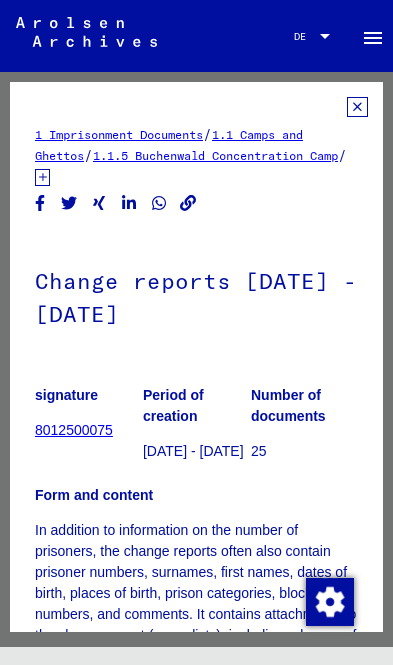 scroll, scrollTop: 0, scrollLeft: 0, axis: both 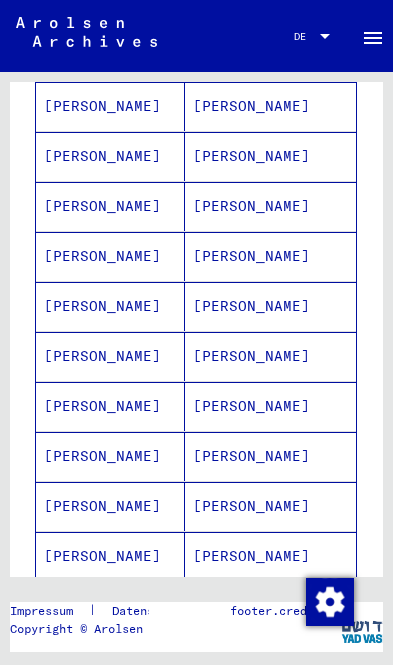 click on "[PERSON_NAME]" at bounding box center (271, 306) 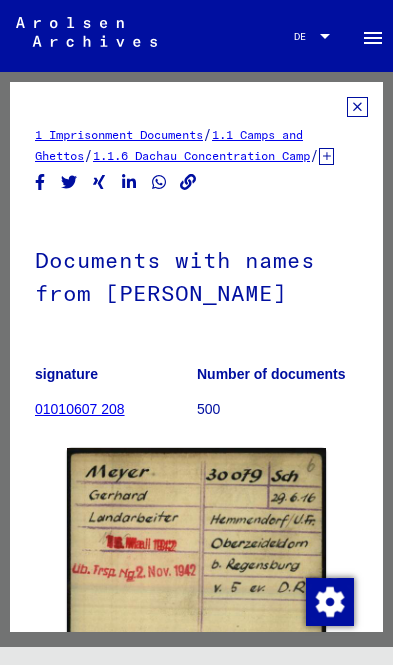 scroll, scrollTop: 0, scrollLeft: 0, axis: both 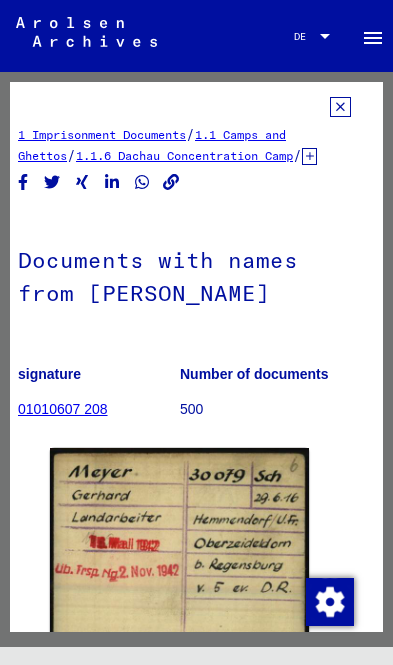 click 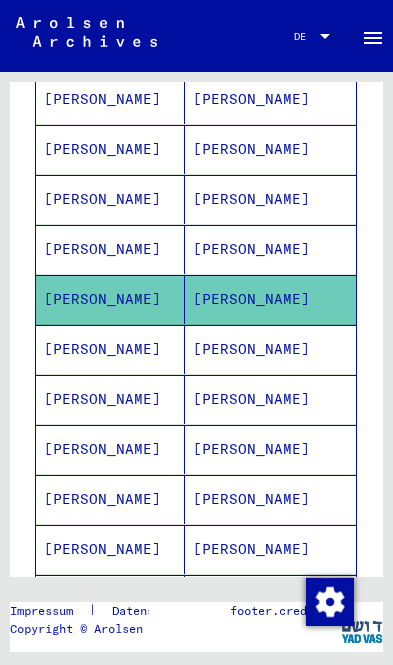 scroll, scrollTop: 878, scrollLeft: 0, axis: vertical 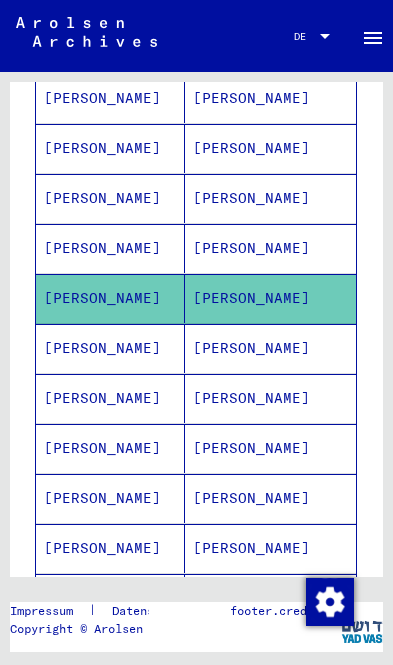 click on "[PERSON_NAME]" at bounding box center (271, 398) 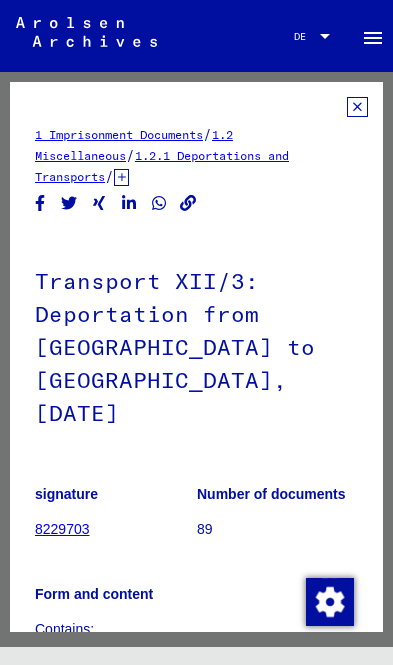 scroll, scrollTop: 0, scrollLeft: 0, axis: both 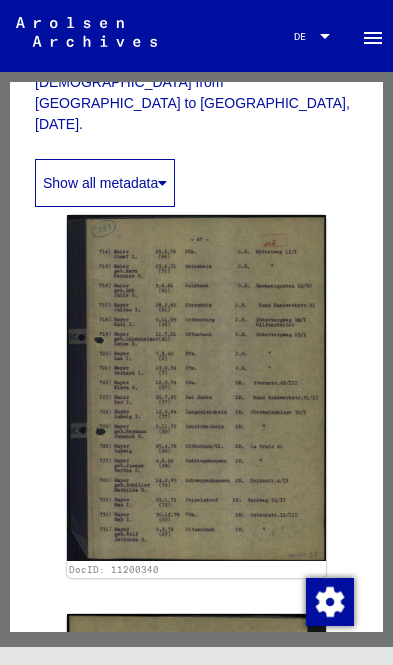 click 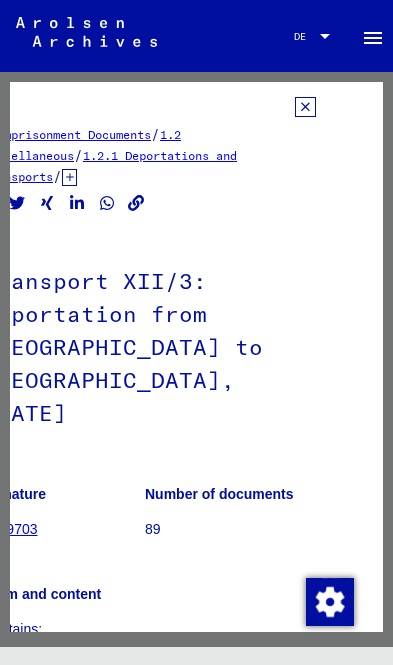 scroll, scrollTop: 0, scrollLeft: 52, axis: horizontal 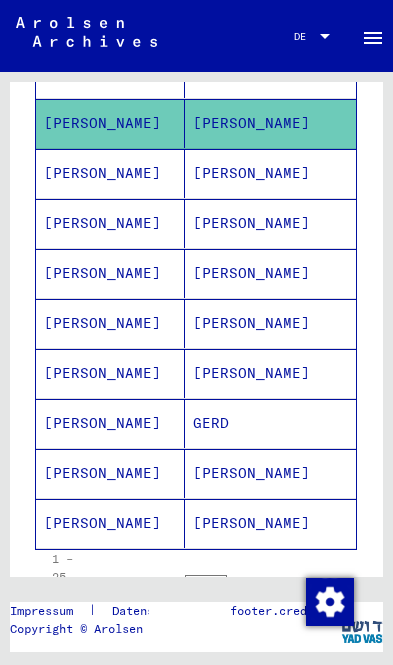 click on "[PERSON_NAME]" at bounding box center [251, 523] 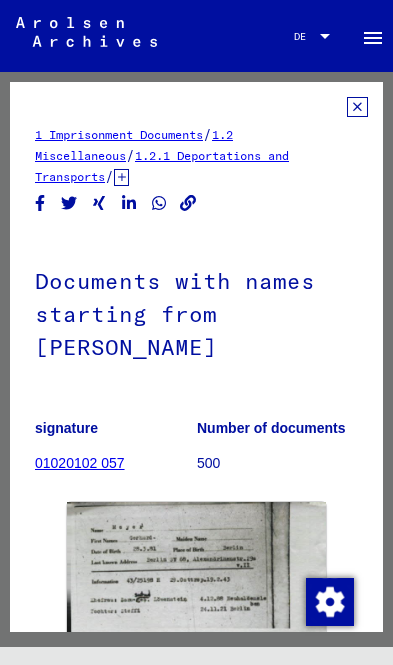 scroll, scrollTop: 0, scrollLeft: 0, axis: both 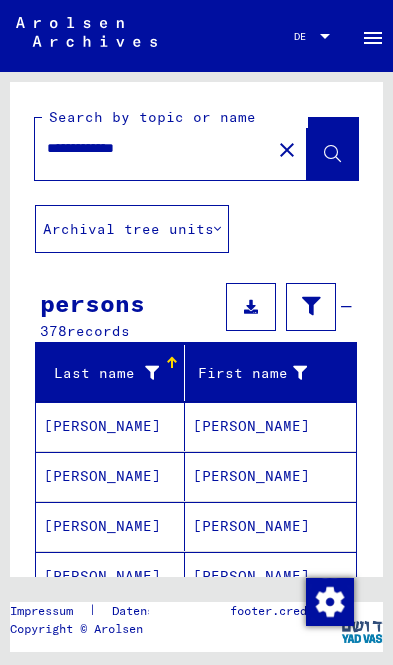 click on "close" 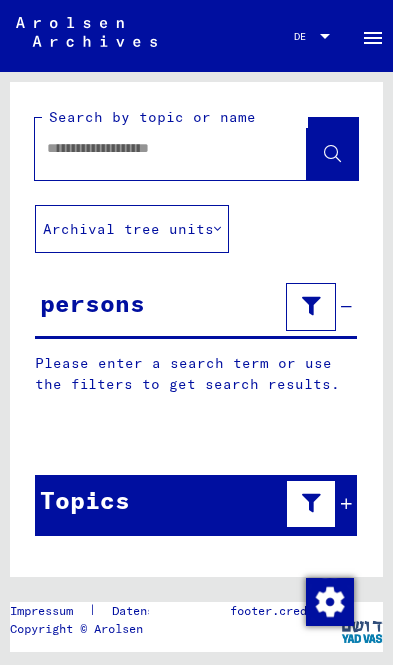 click at bounding box center (153, 148) 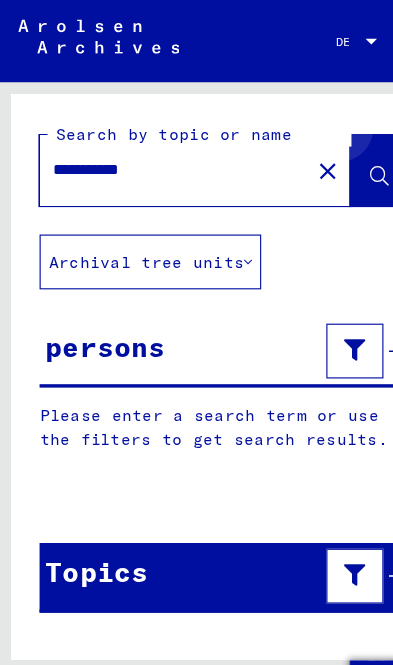 click 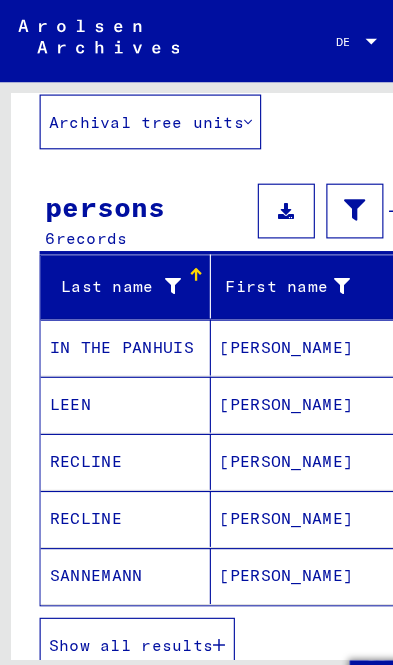 scroll, scrollTop: 122, scrollLeft: 0, axis: vertical 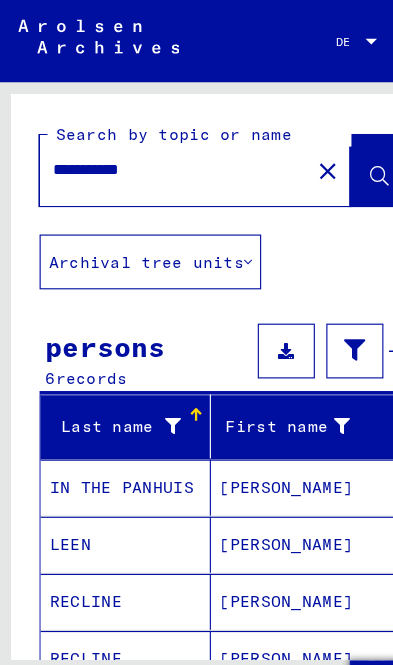 click on "**********" at bounding box center (153, 148) 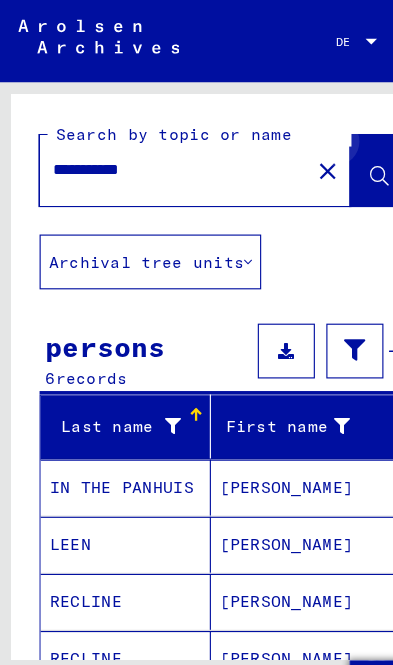 type on "**********" 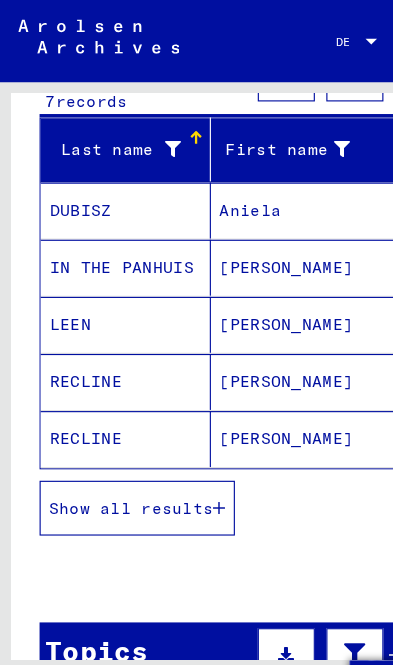 scroll, scrollTop: 239, scrollLeft: 0, axis: vertical 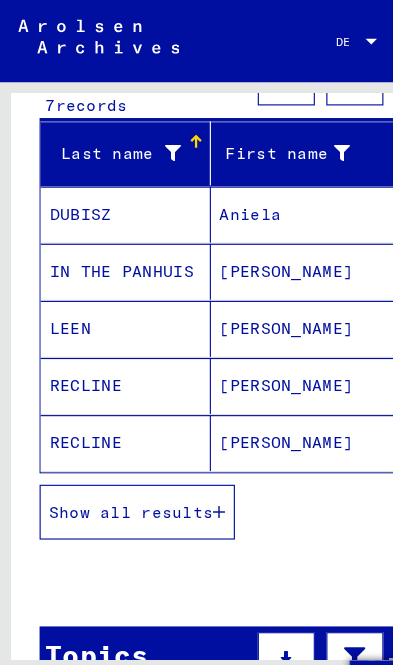 click on "LEEN" at bounding box center [75, 337] 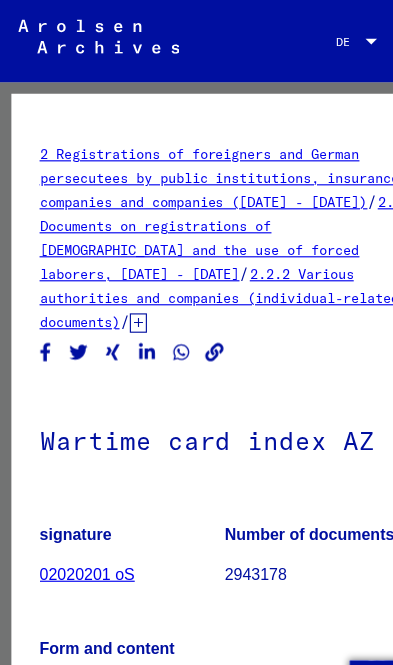 scroll, scrollTop: 0, scrollLeft: 0, axis: both 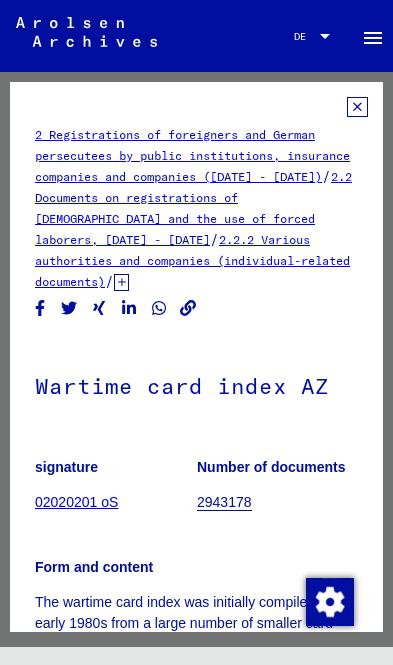 click 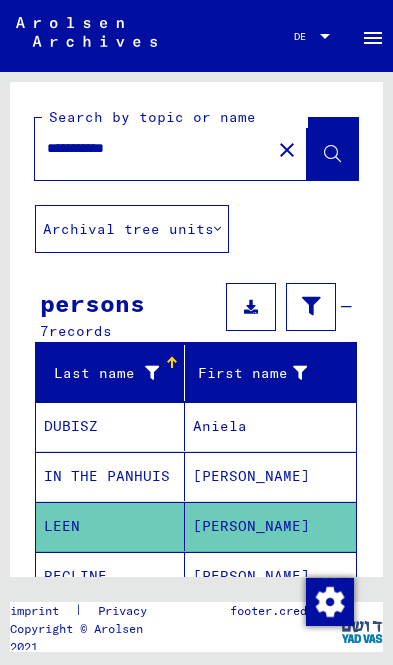 click on "close" 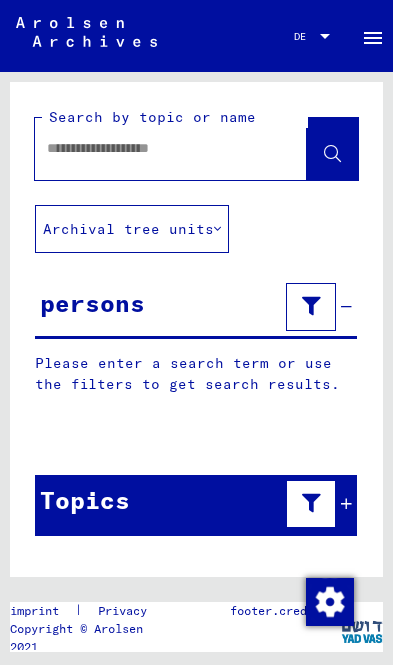 click at bounding box center [153, 148] 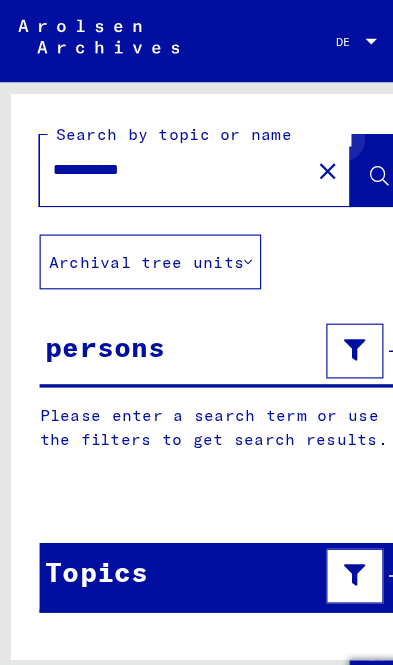 type on "**********" 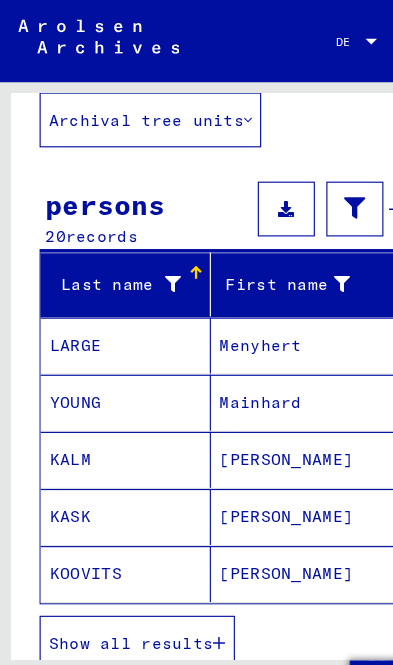 scroll, scrollTop: 122, scrollLeft: 0, axis: vertical 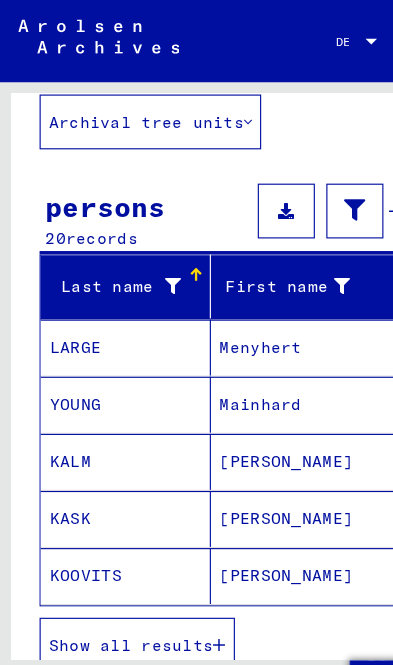 click on "Show all results" at bounding box center (115, 565) 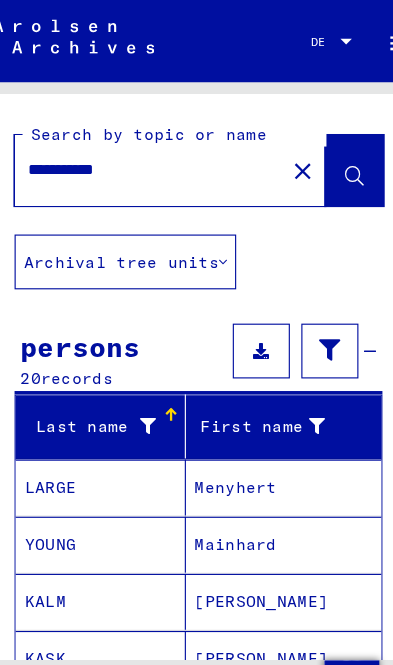 scroll, scrollTop: 0, scrollLeft: 0, axis: both 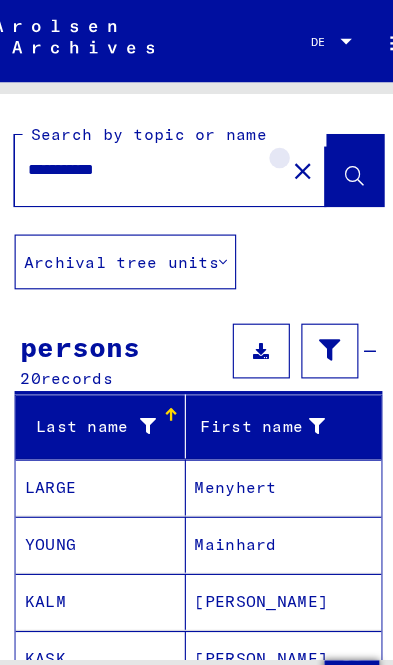 click on "close" 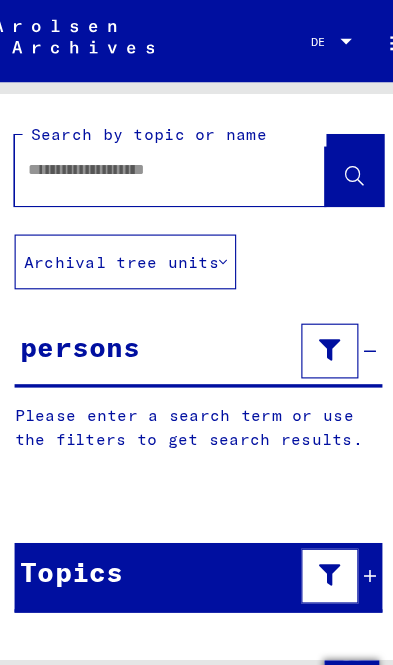 click at bounding box center [153, 148] 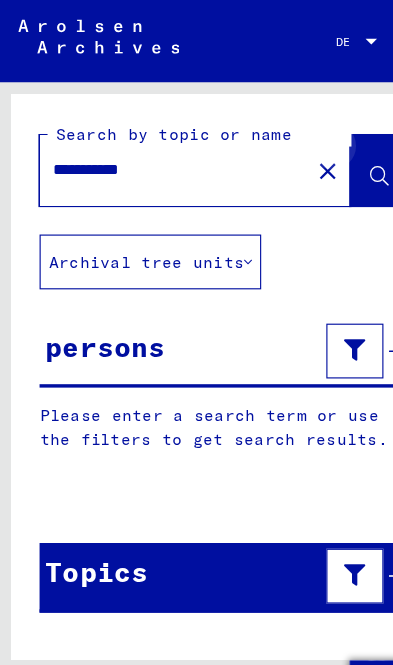 type on "**********" 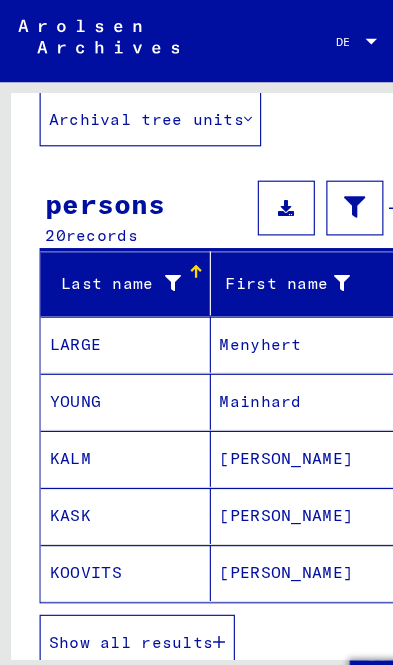 scroll, scrollTop: 122, scrollLeft: 0, axis: vertical 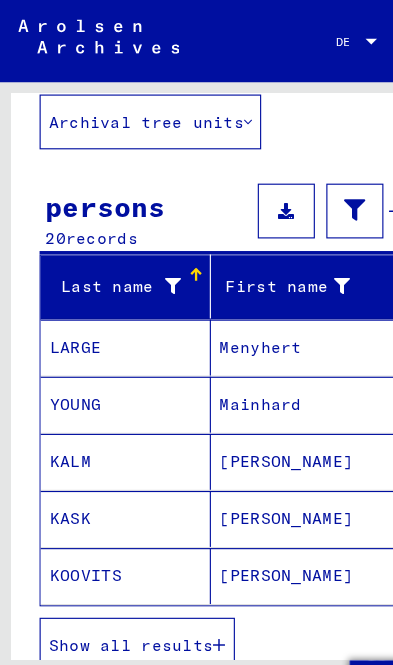 click on "Show all results" at bounding box center [115, 565] 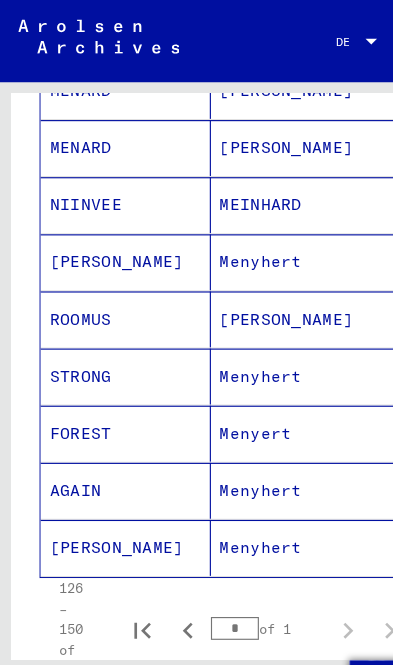 scroll, scrollTop: 918, scrollLeft: 0, axis: vertical 